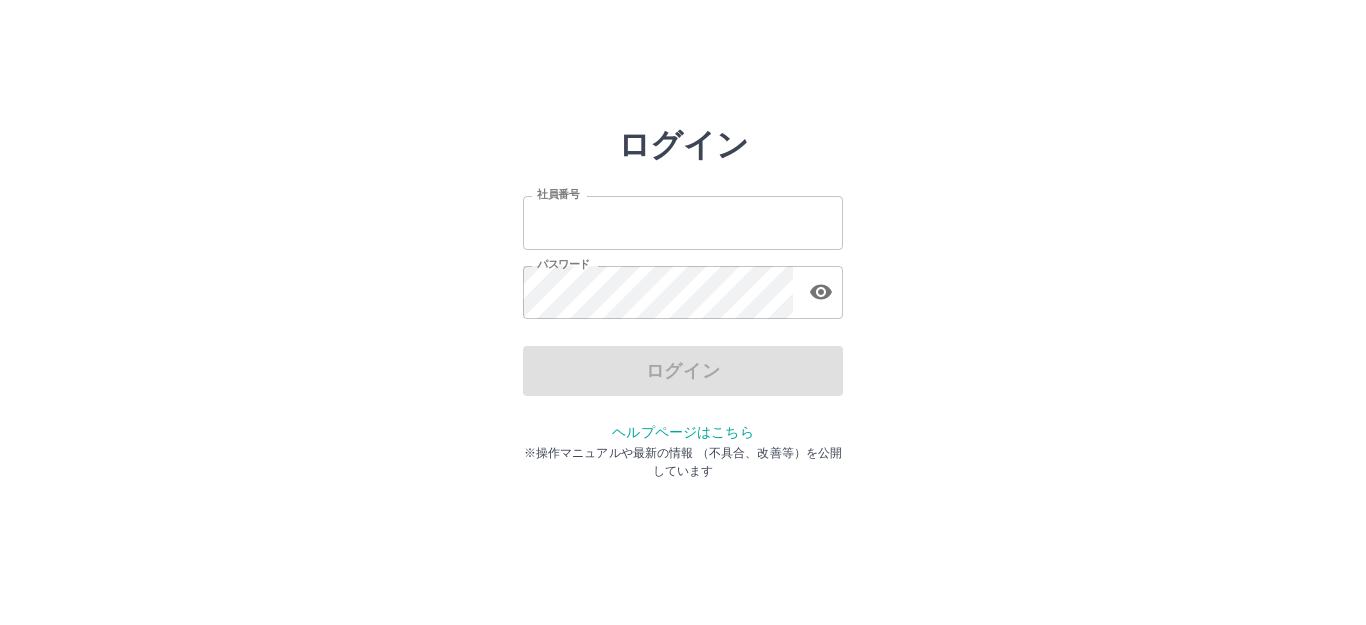 scroll, scrollTop: 0, scrollLeft: 0, axis: both 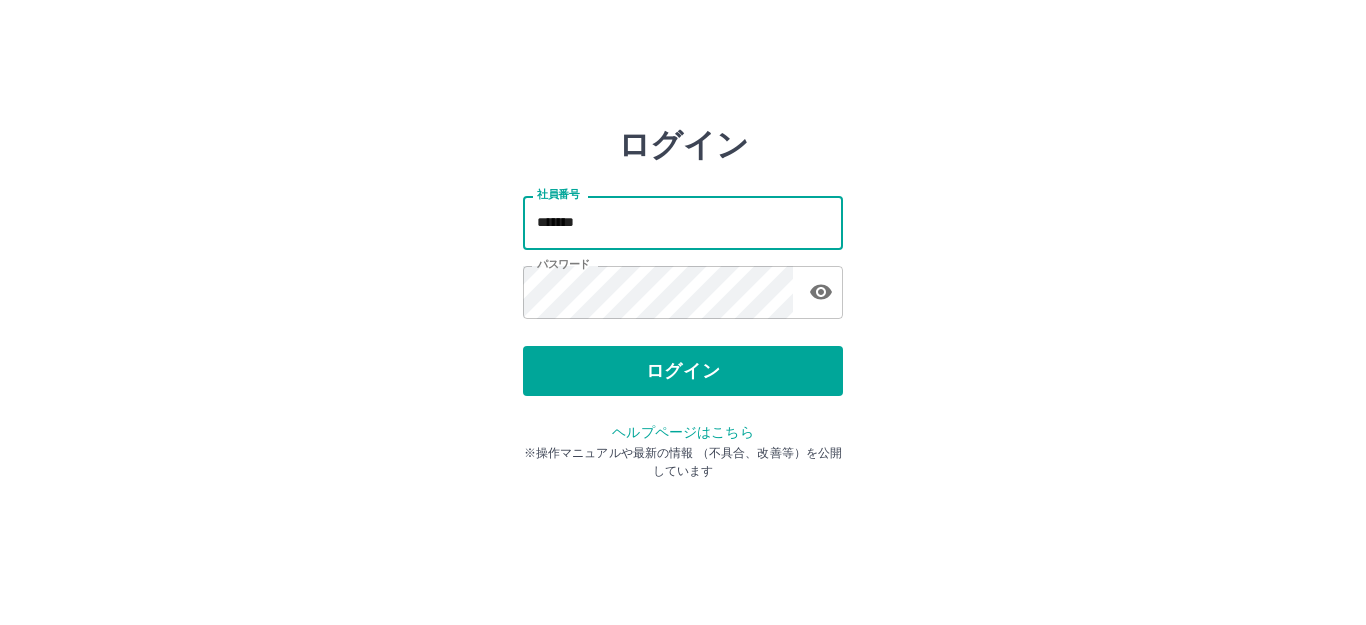 click on "*******" at bounding box center [683, 222] 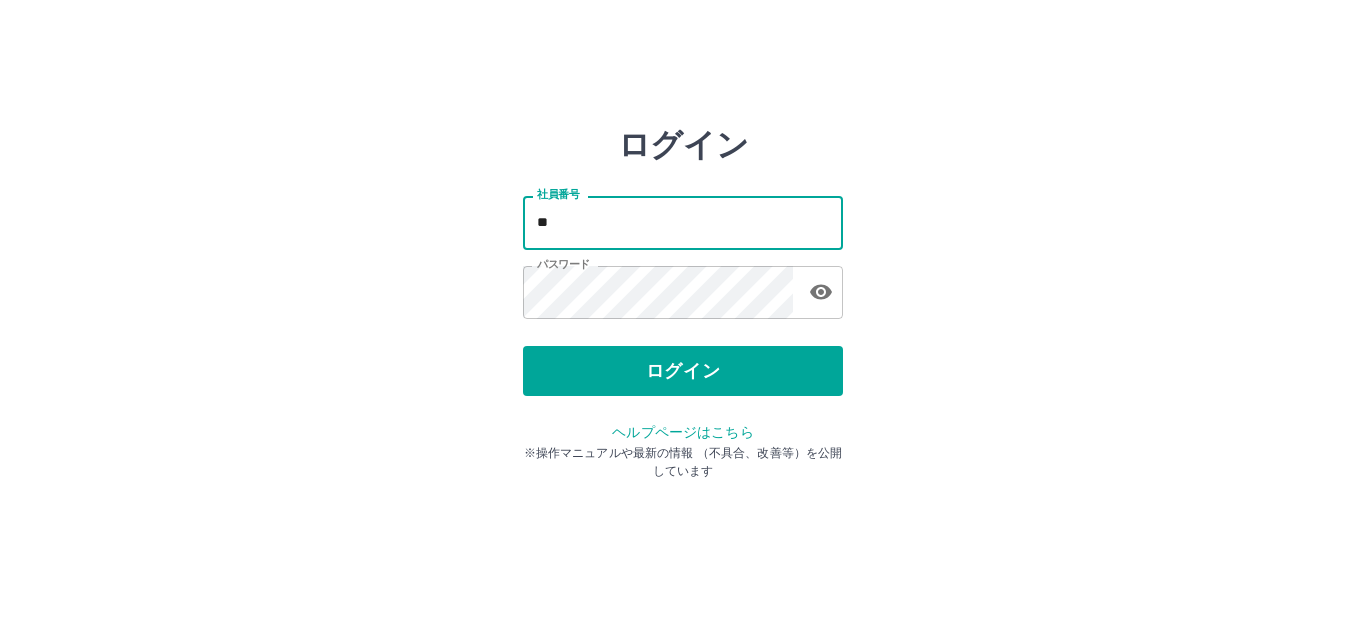 type on "*" 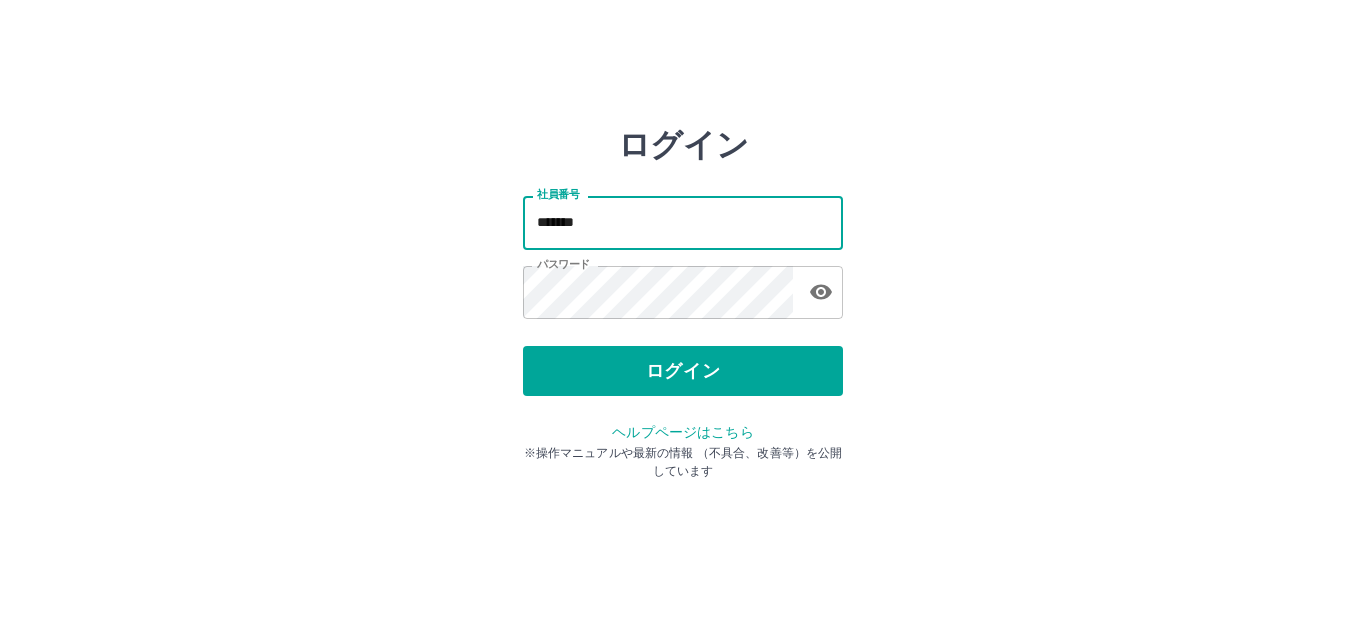 type on "*******" 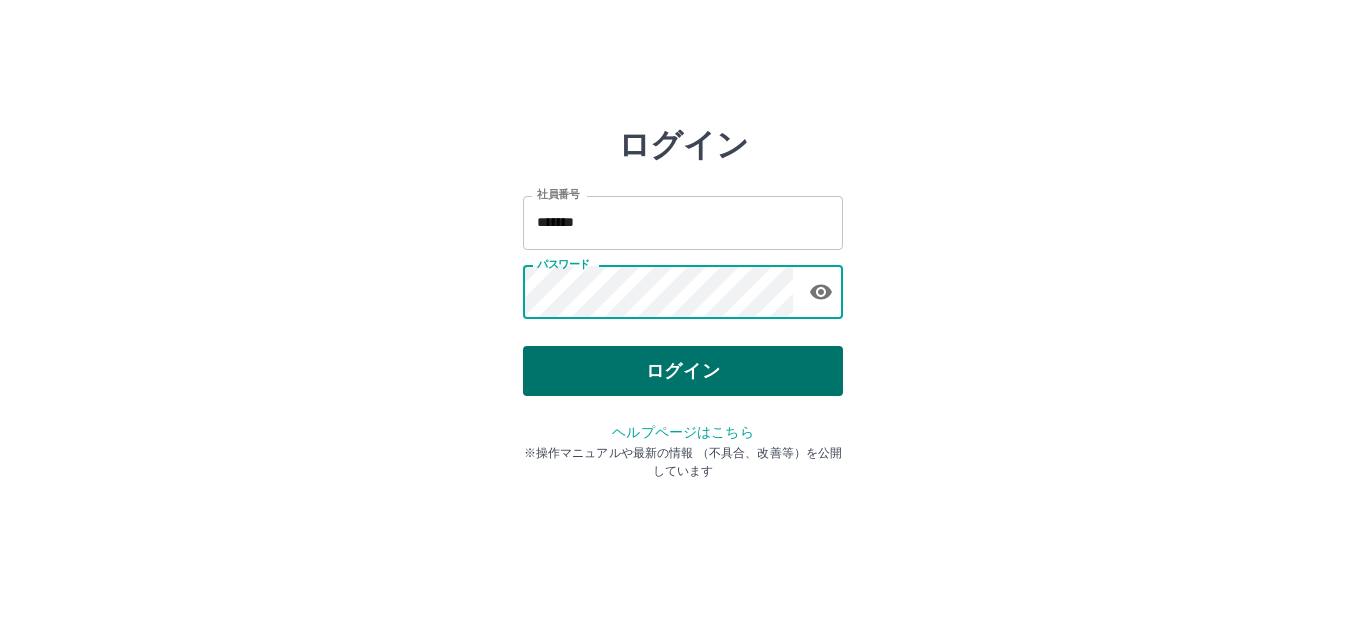 click on "ログイン" at bounding box center [683, 371] 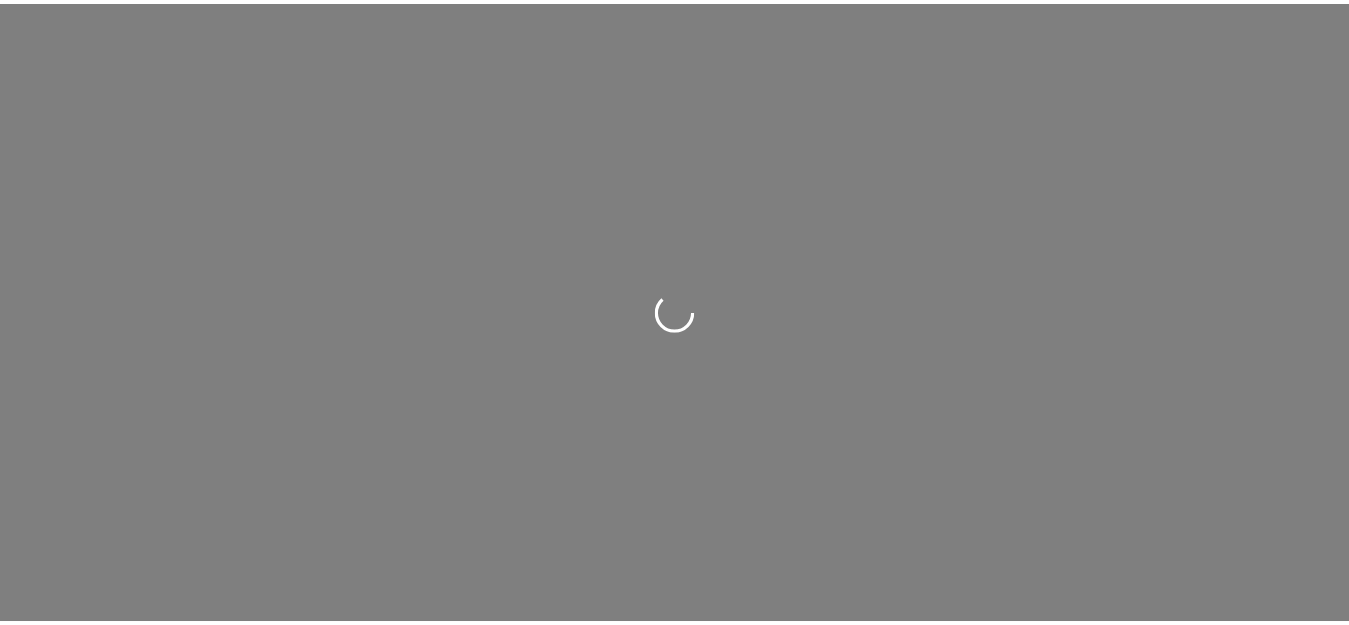 scroll, scrollTop: 0, scrollLeft: 0, axis: both 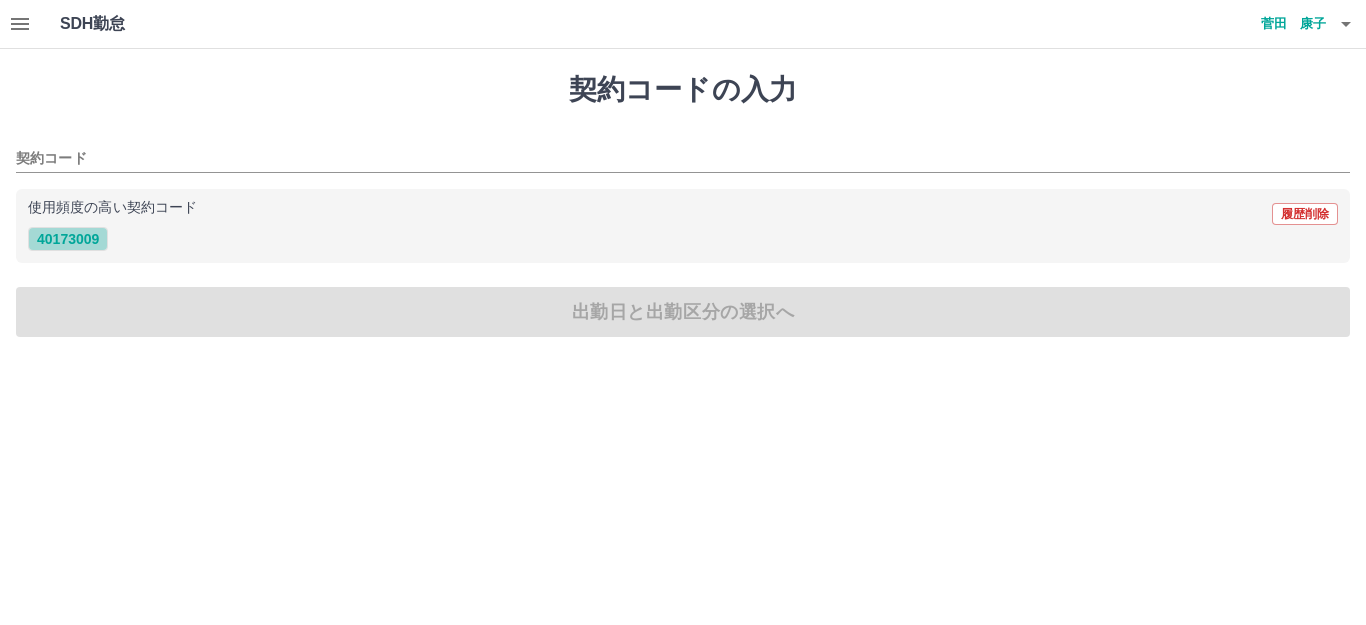 click on "40173009" at bounding box center [68, 239] 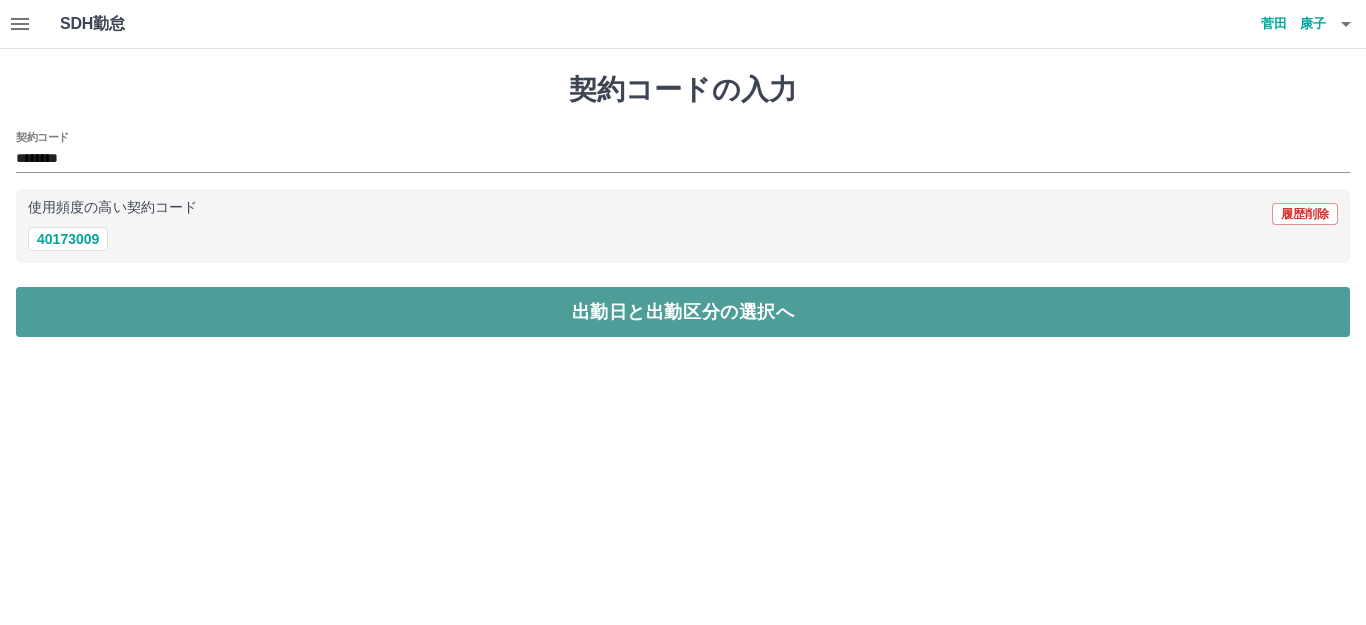 click on "出勤日と出勤区分の選択へ" at bounding box center (683, 312) 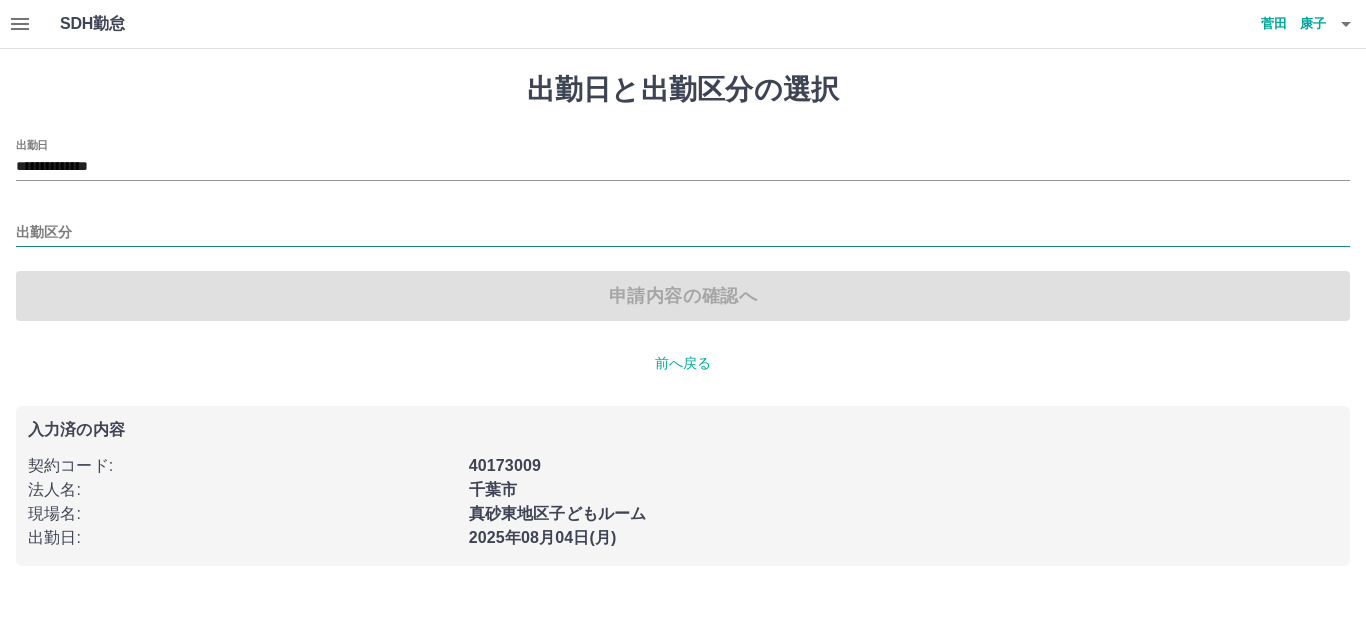 click on "出勤区分" at bounding box center (683, 233) 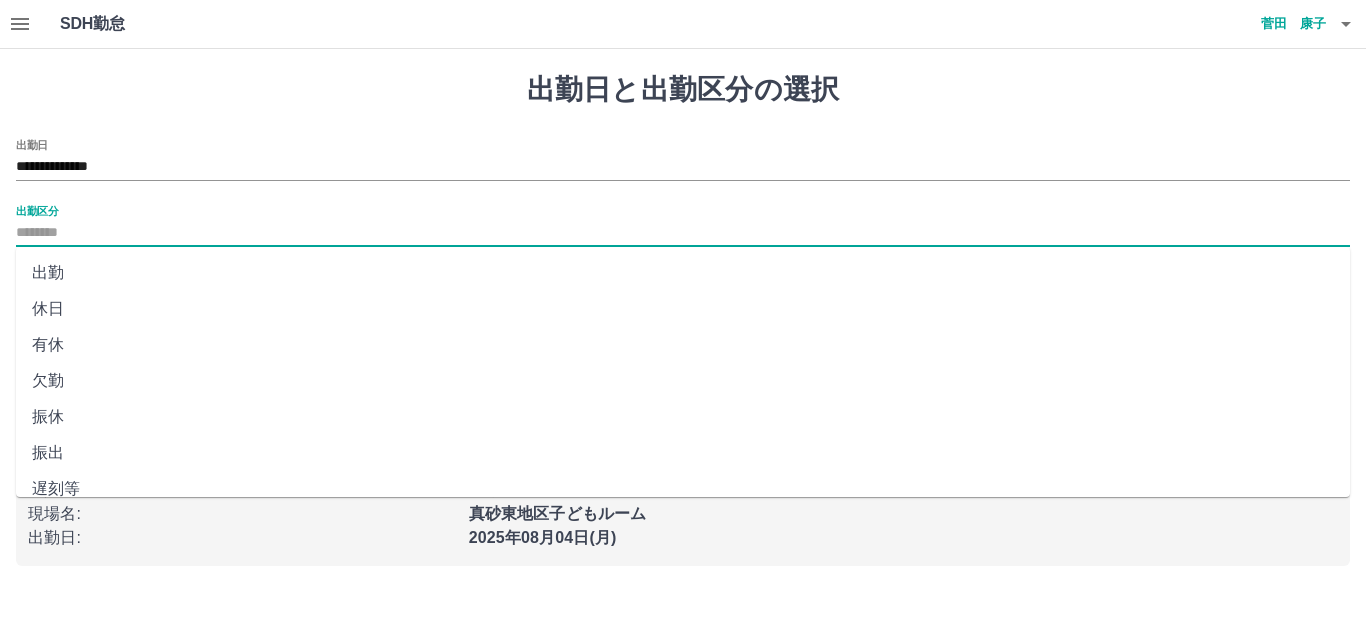 click on "出勤" at bounding box center [683, 273] 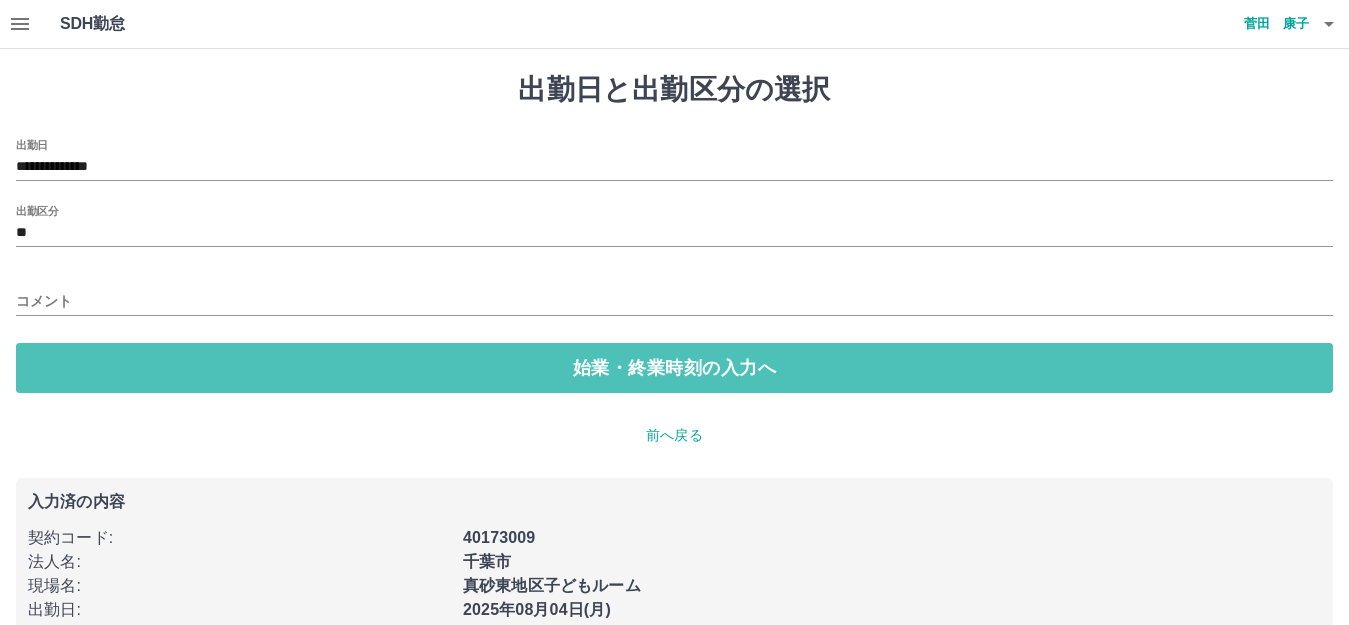 click on "始業・終業時刻の入力へ" at bounding box center (674, 368) 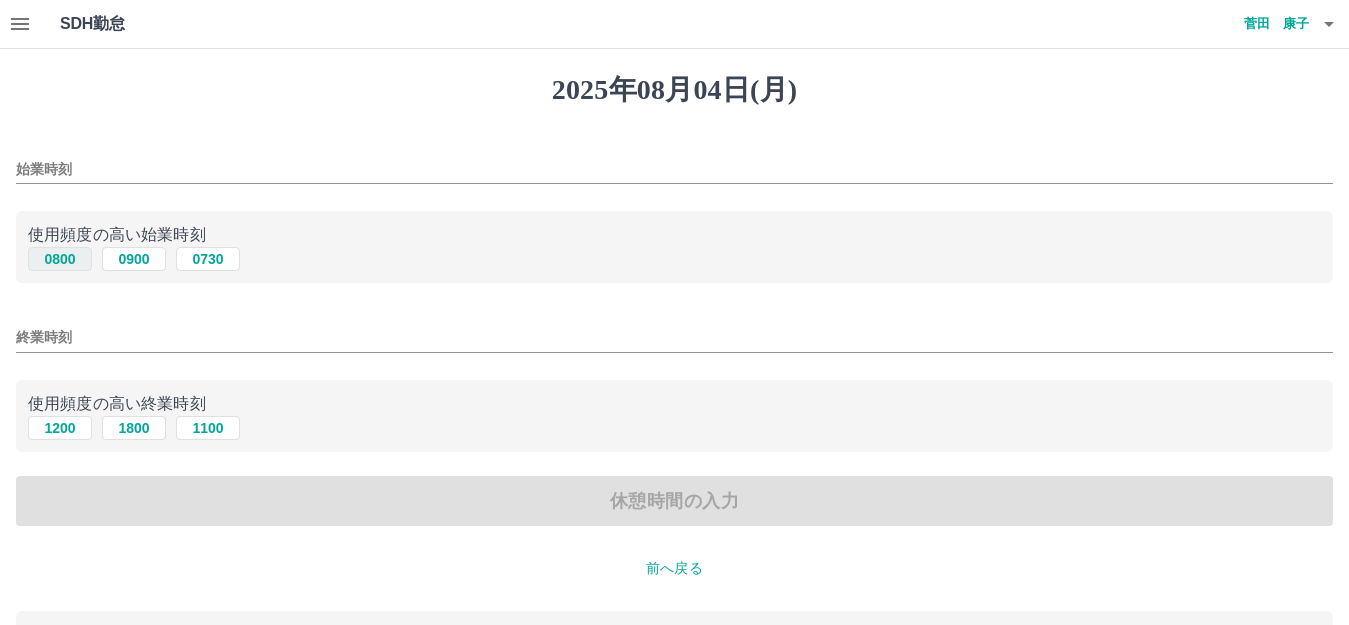 click on "0800" at bounding box center (60, 259) 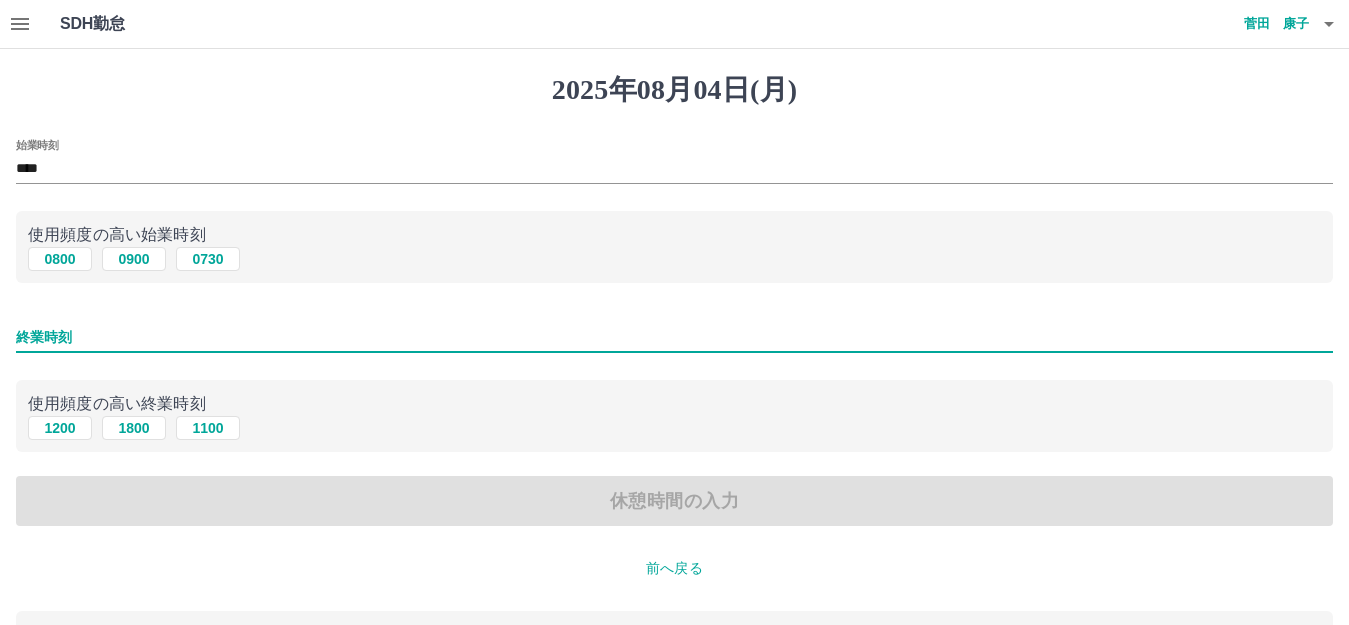click on "終業時刻" at bounding box center (674, 337) 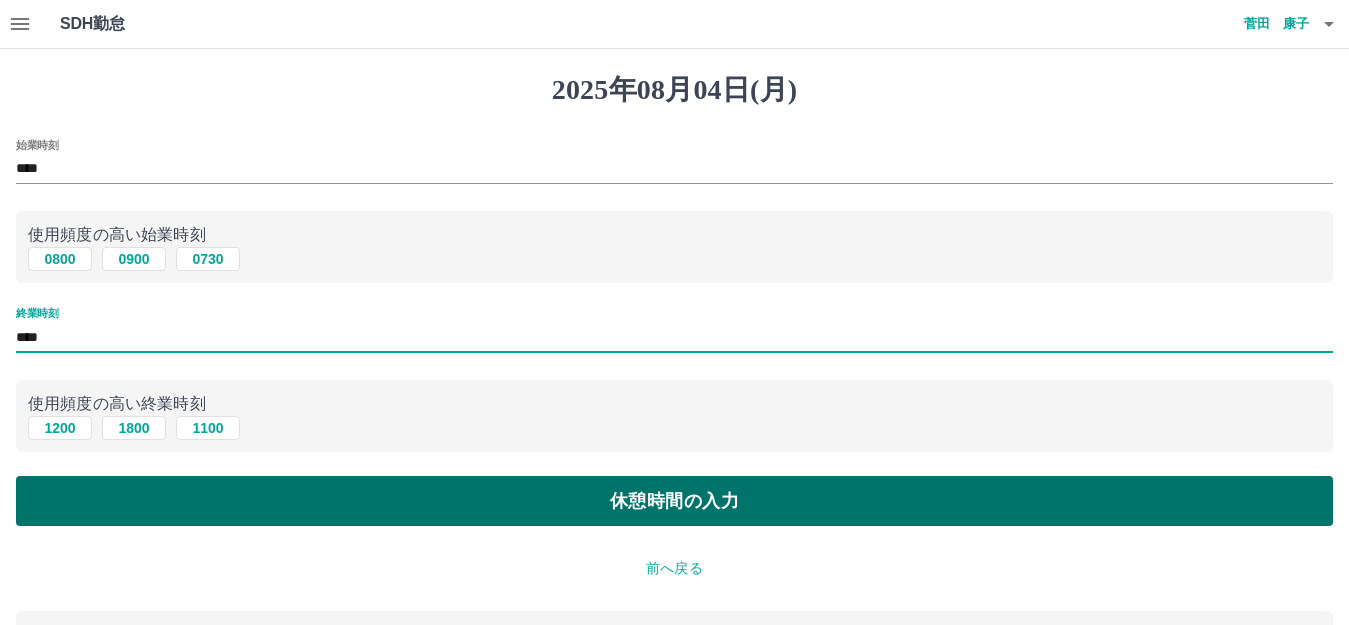 type on "****" 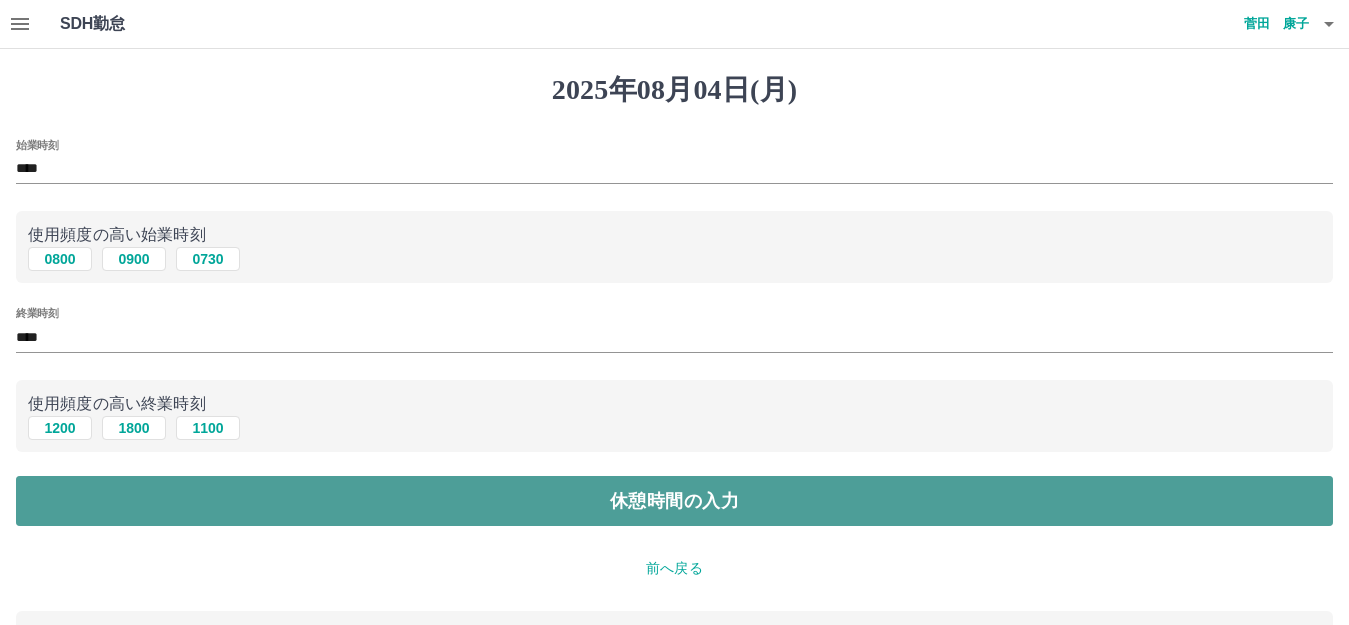 click on "休憩時間の入力" at bounding box center (674, 501) 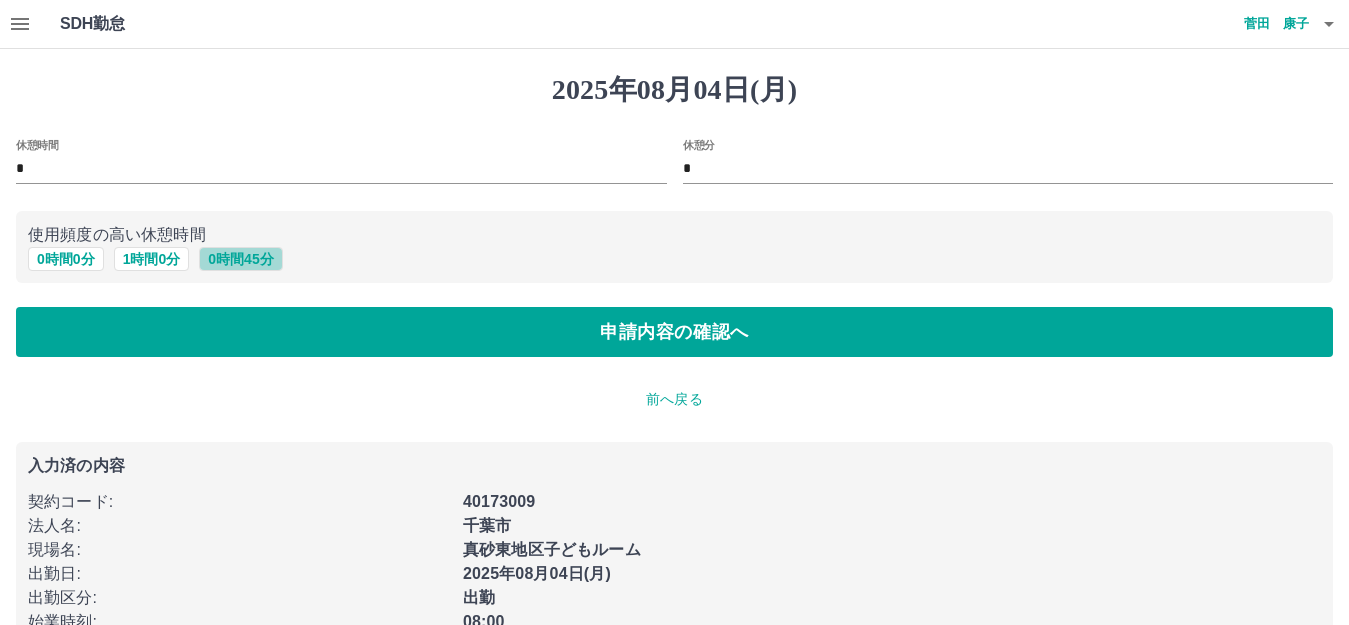 click on "0 時間 45 分" at bounding box center [240, 259] 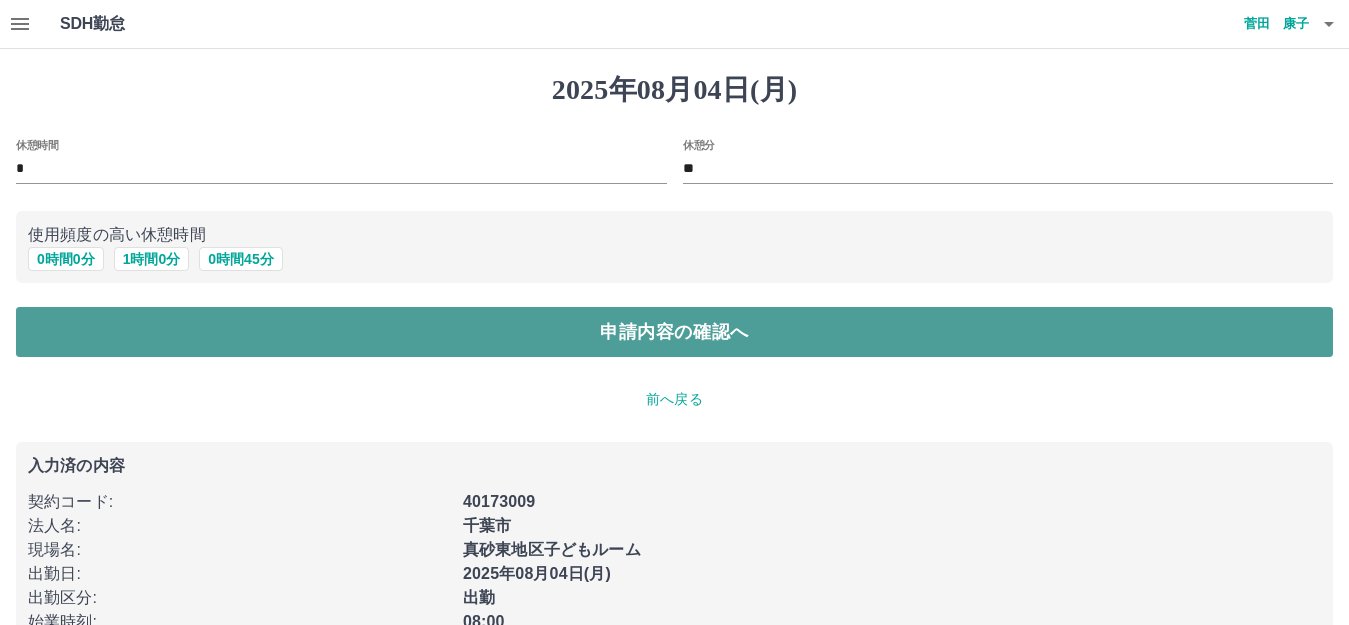 click on "申請内容の確認へ" at bounding box center (674, 332) 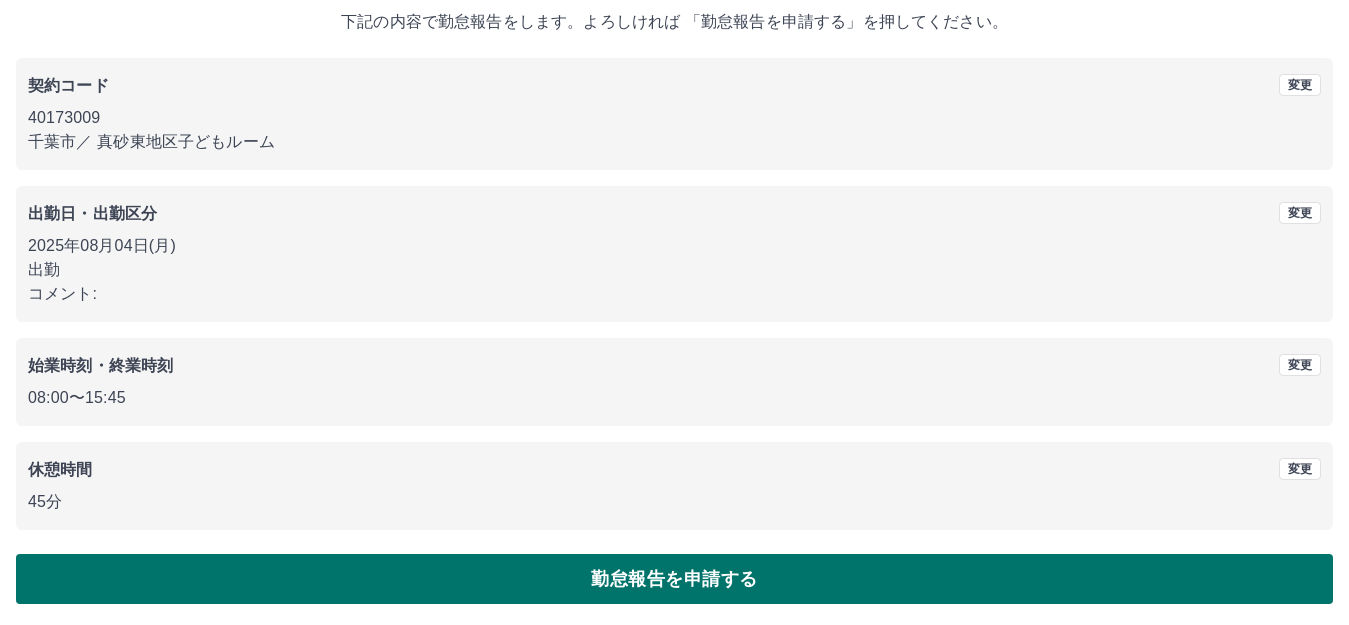scroll, scrollTop: 124, scrollLeft: 0, axis: vertical 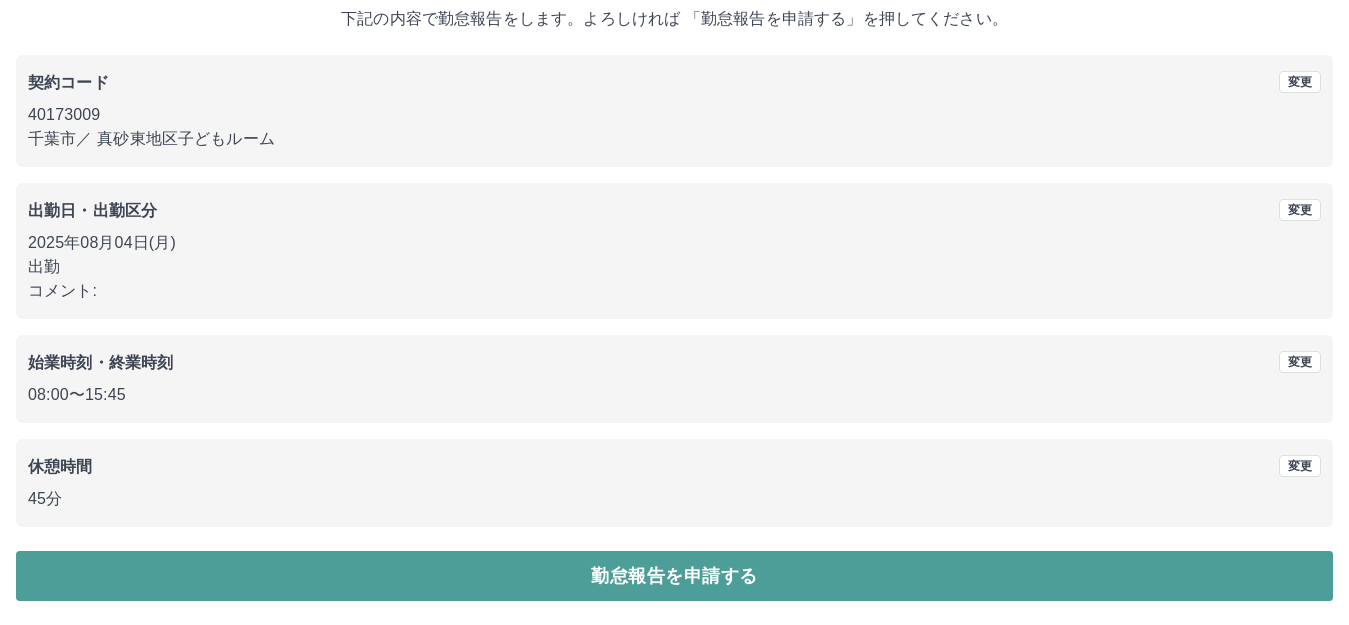 click on "勤怠報告を申請する" at bounding box center (674, 576) 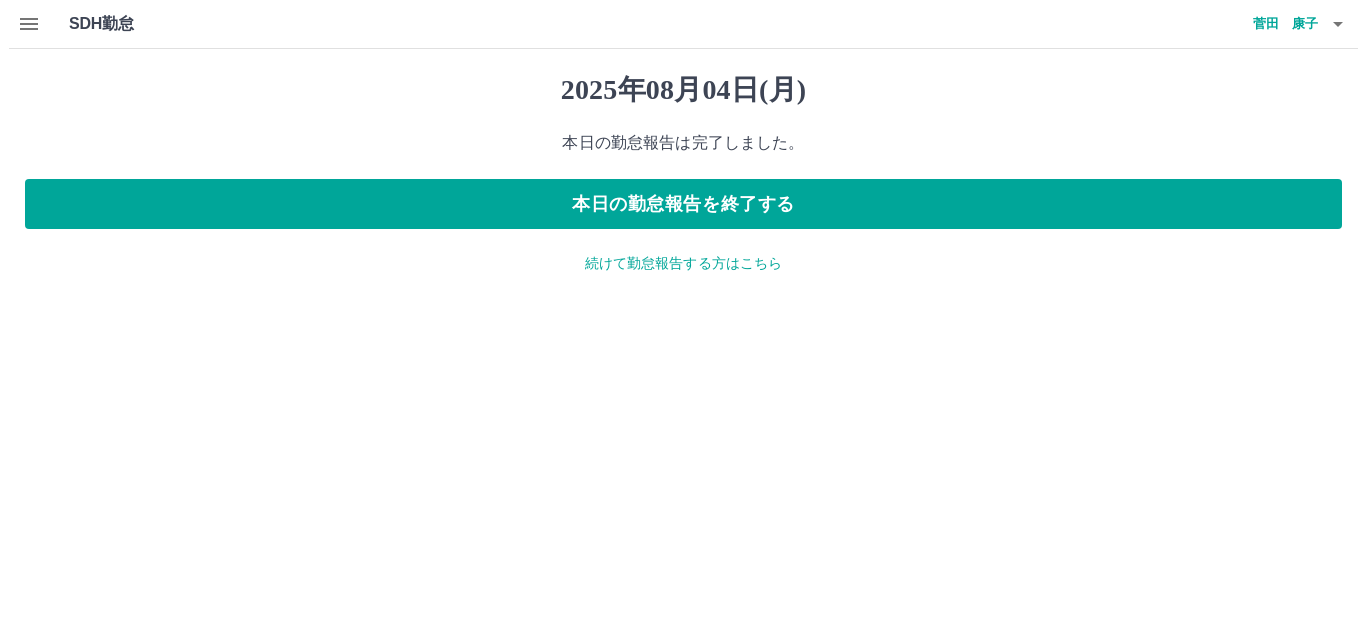 scroll, scrollTop: 0, scrollLeft: 0, axis: both 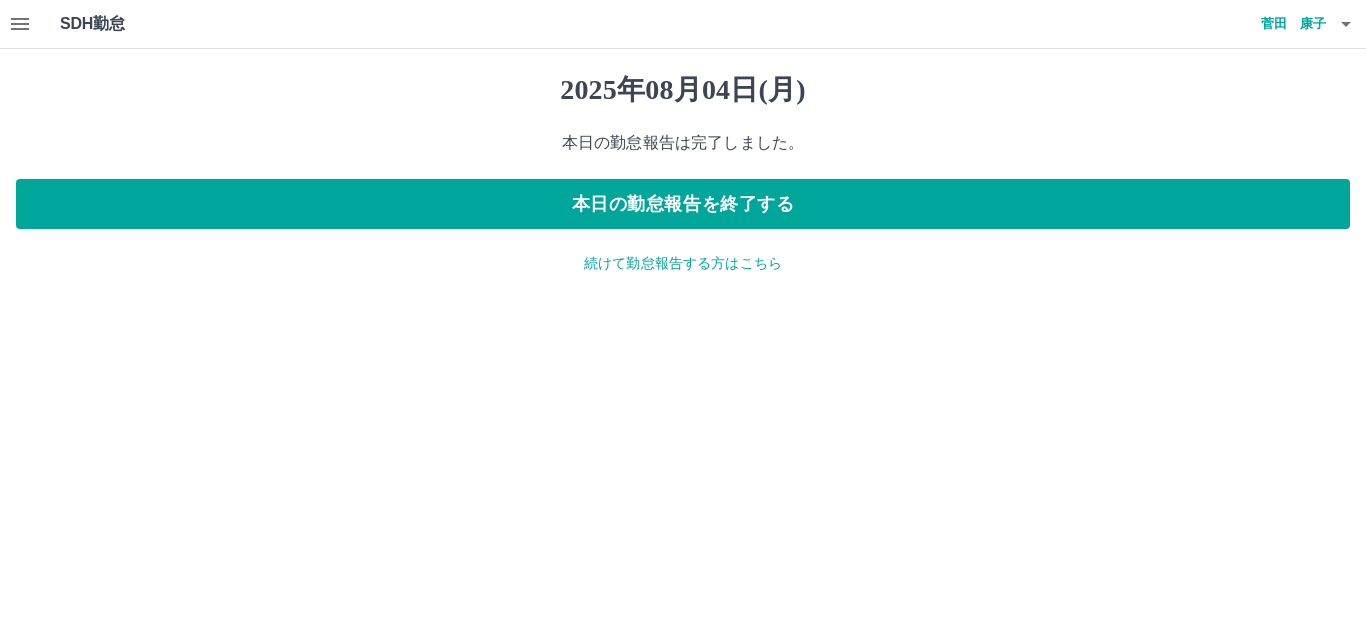 click on "続けて勤怠報告する方はこちら" at bounding box center (683, 263) 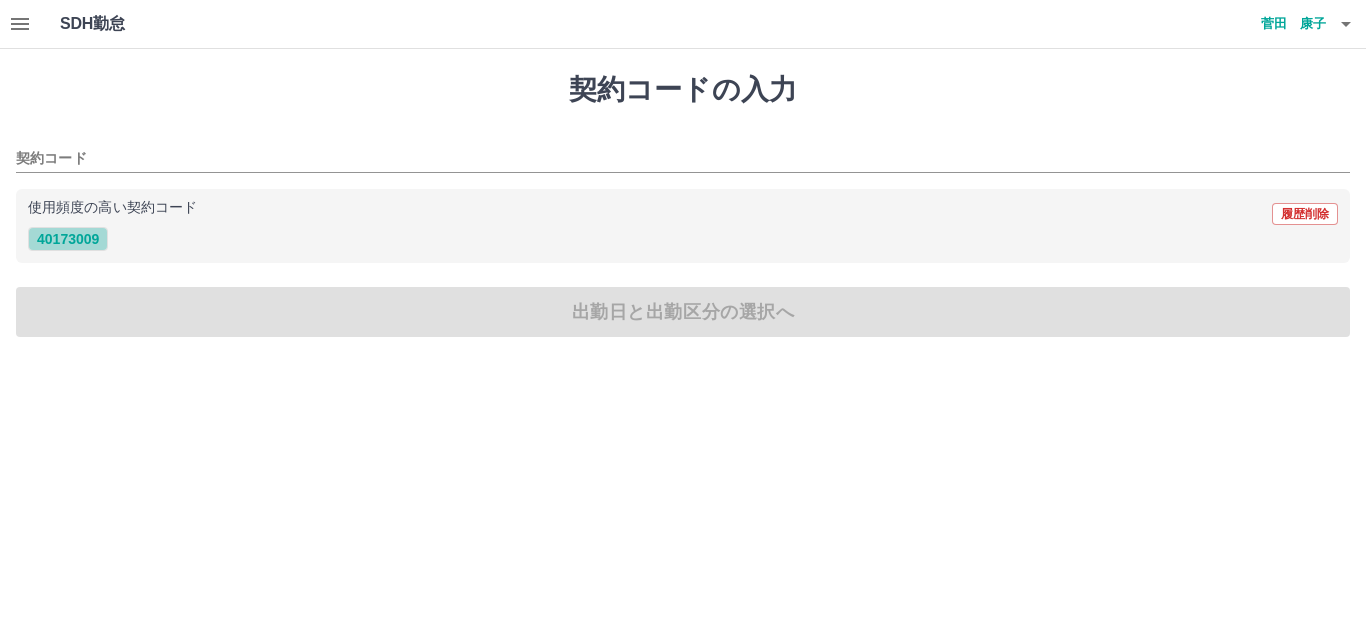 click on "40173009" at bounding box center (68, 239) 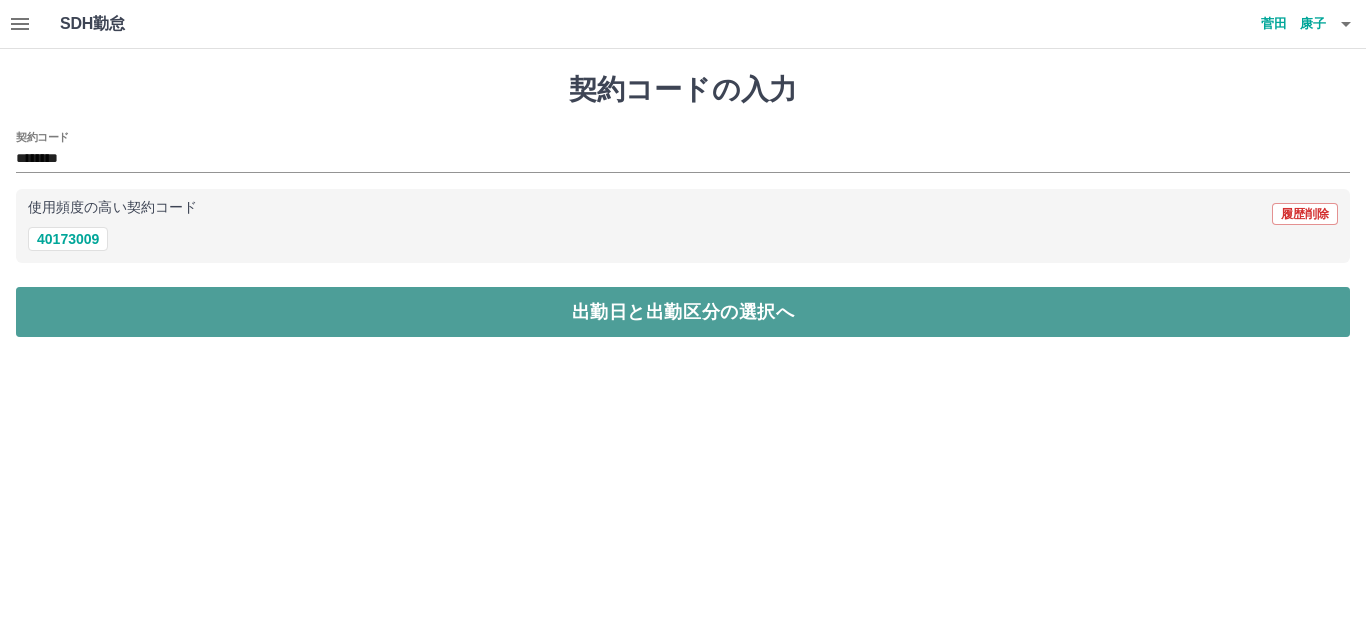 click on "出勤日と出勤区分の選択へ" at bounding box center [683, 312] 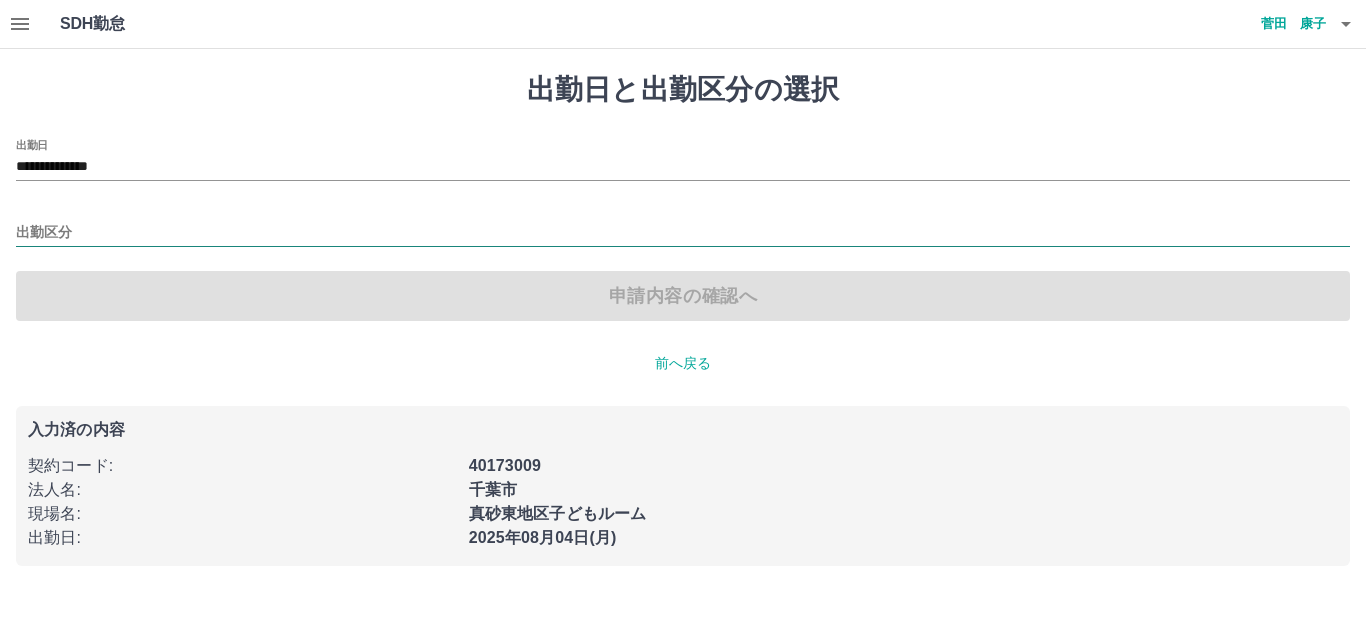click on "出勤区分" at bounding box center (683, 233) 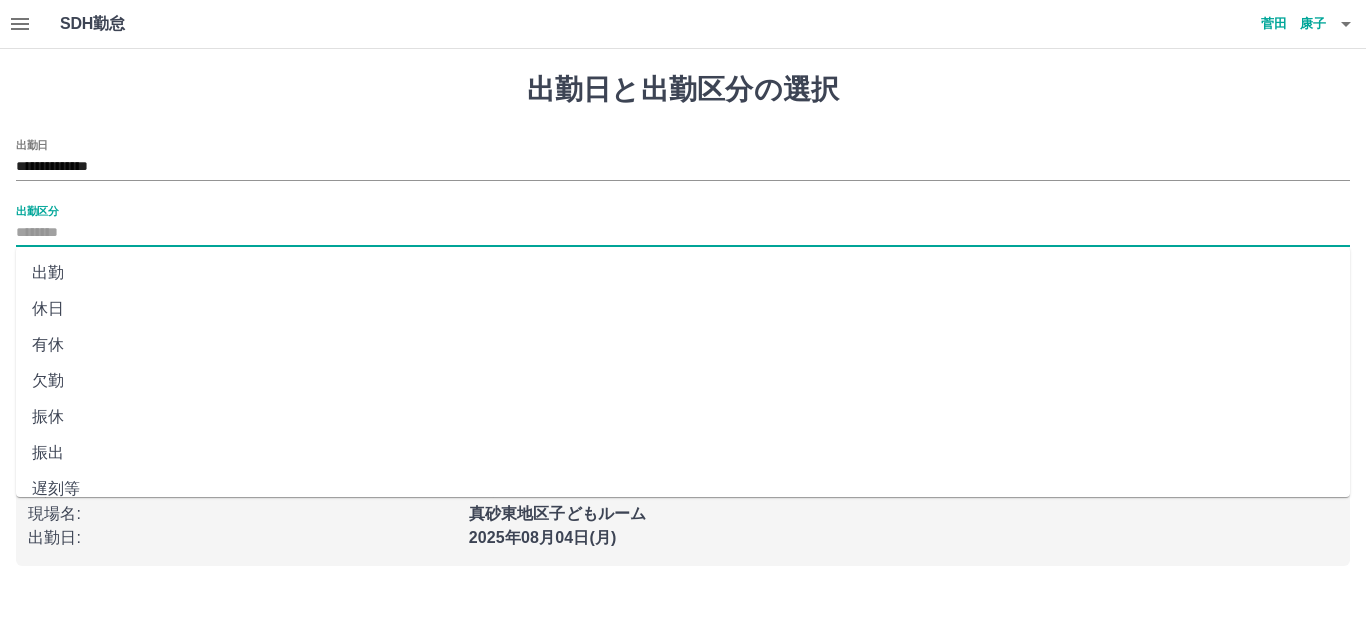 click on "休日" at bounding box center (683, 309) 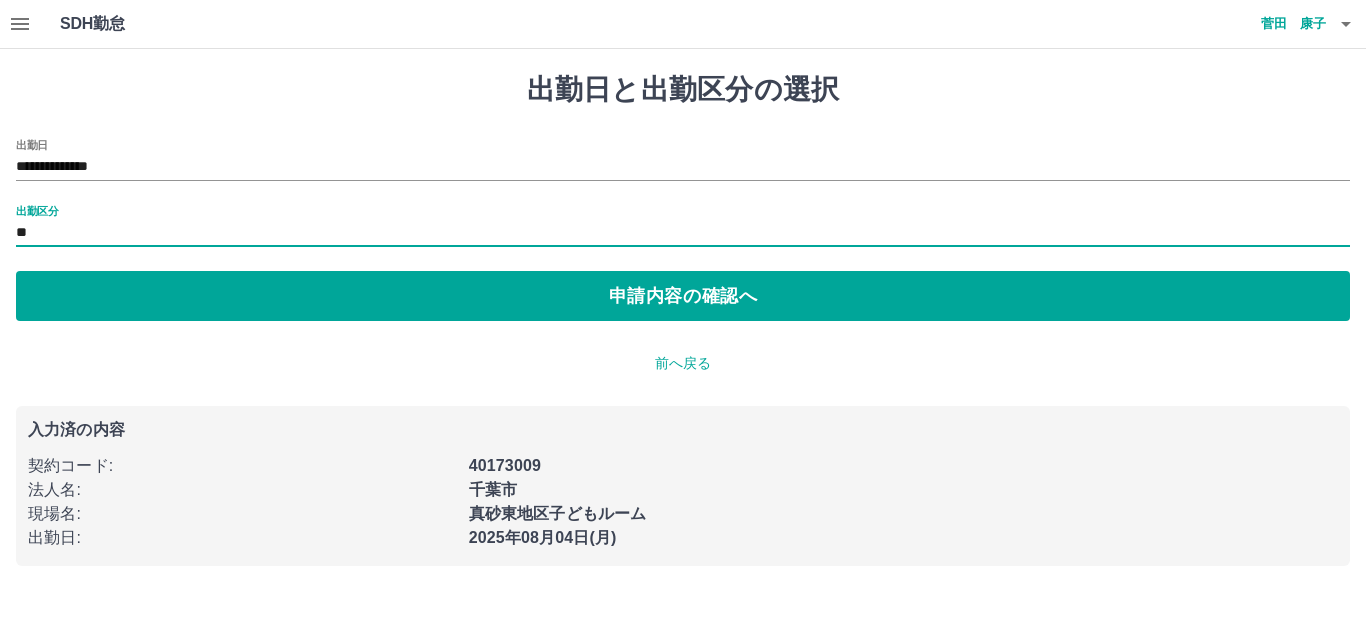 click on "**********" at bounding box center [683, 160] 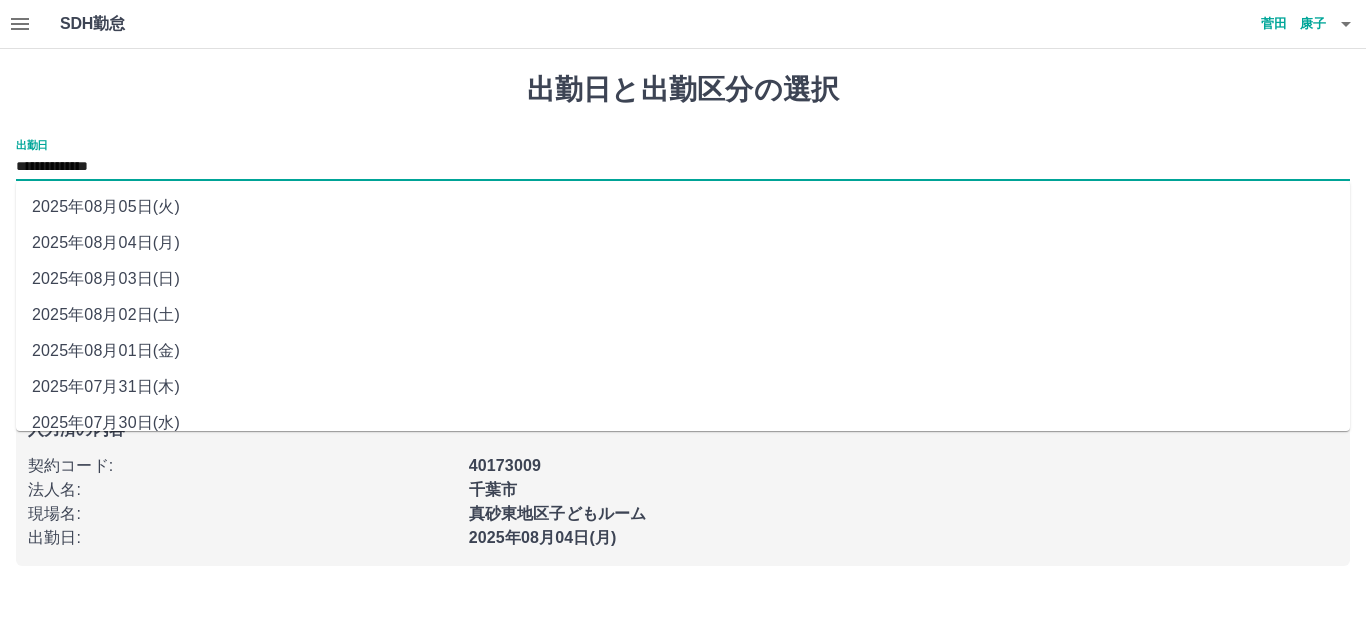 click on "**********" at bounding box center (683, 167) 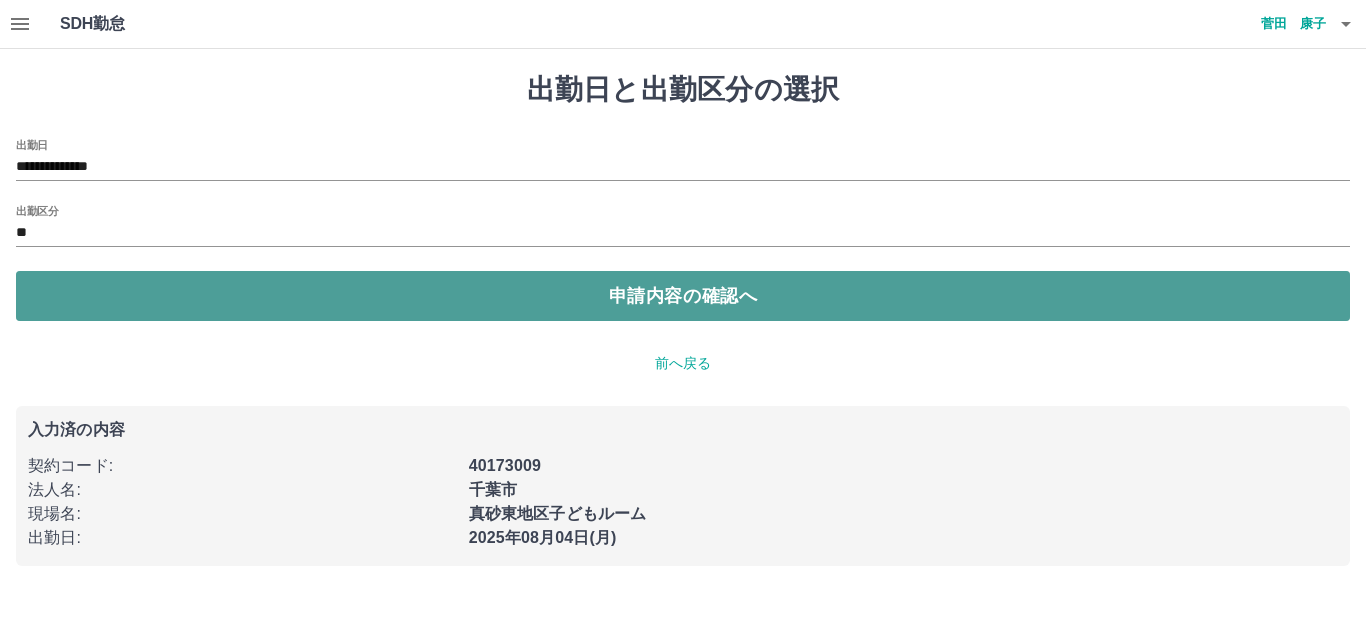 click on "申請内容の確認へ" at bounding box center (683, 296) 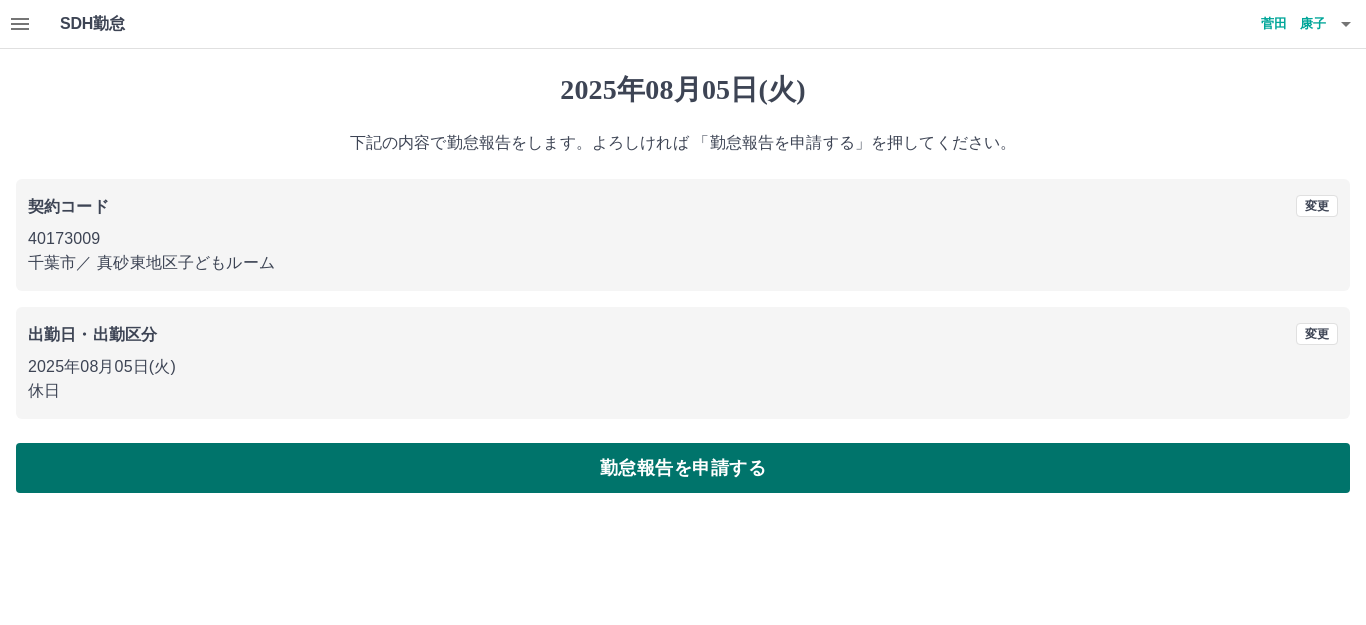 click on "勤怠報告を申請する" at bounding box center [683, 468] 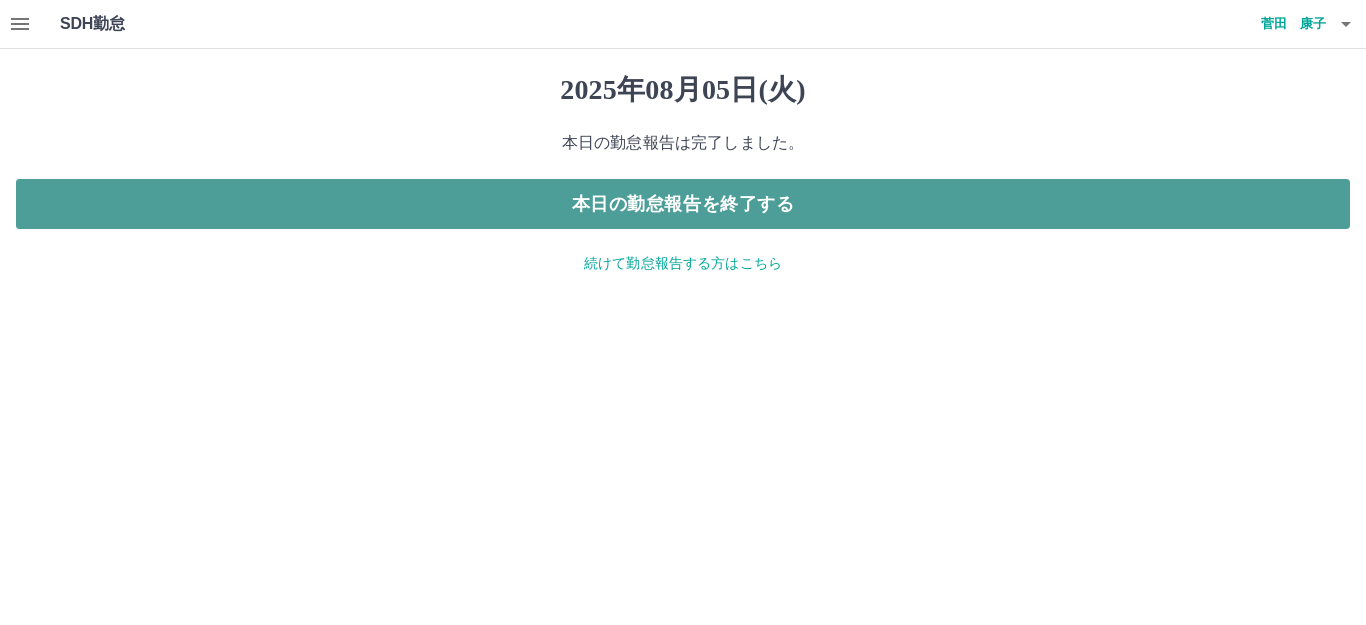 click on "本日の勤怠報告を終了する" at bounding box center (683, 204) 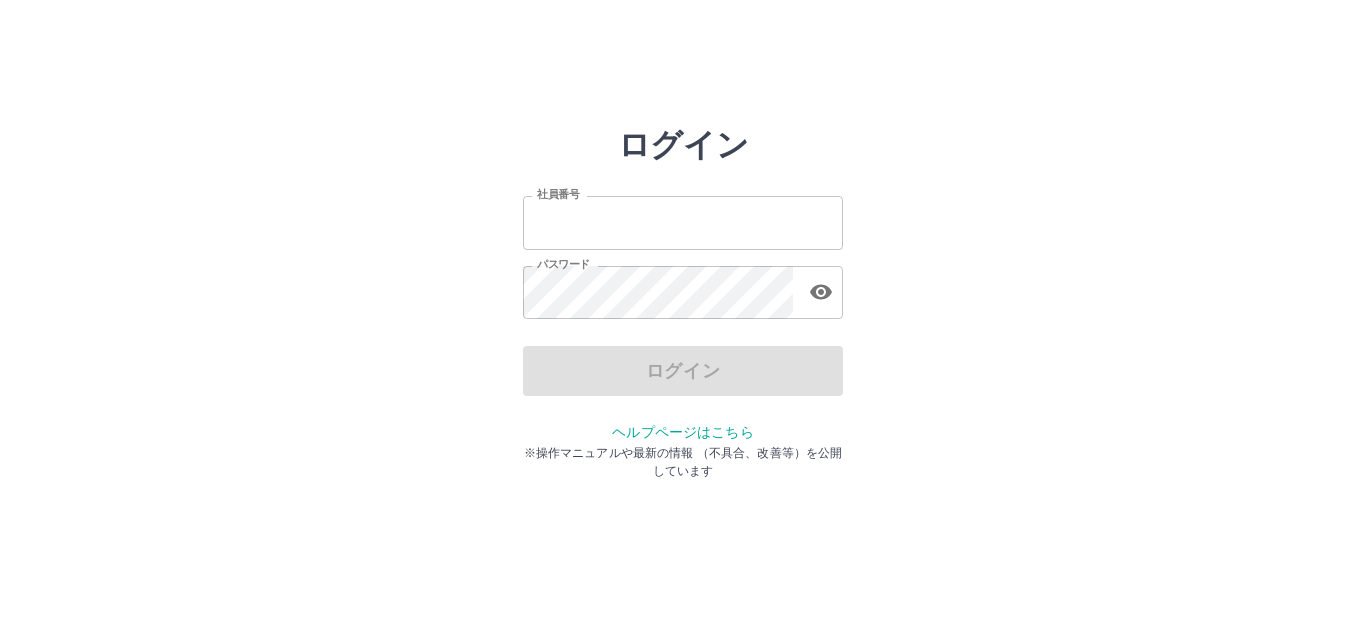 scroll, scrollTop: 0, scrollLeft: 0, axis: both 